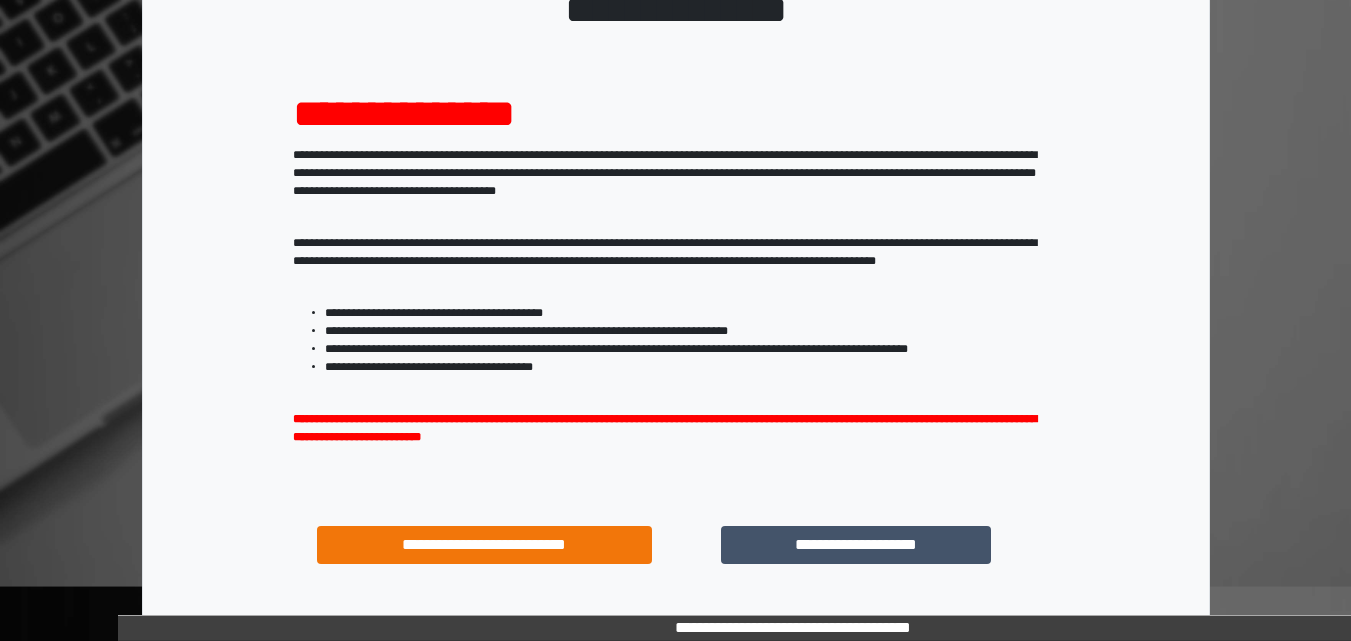 scroll, scrollTop: 200, scrollLeft: 0, axis: vertical 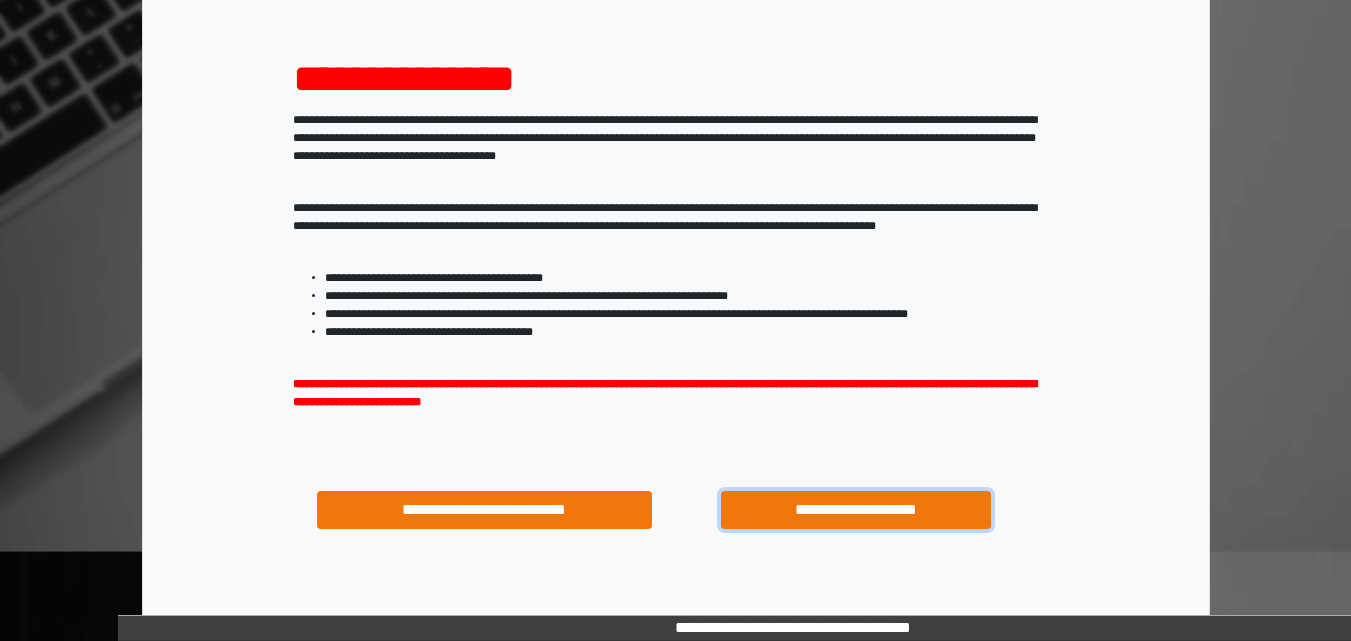 click on "**********" at bounding box center (855, 510) 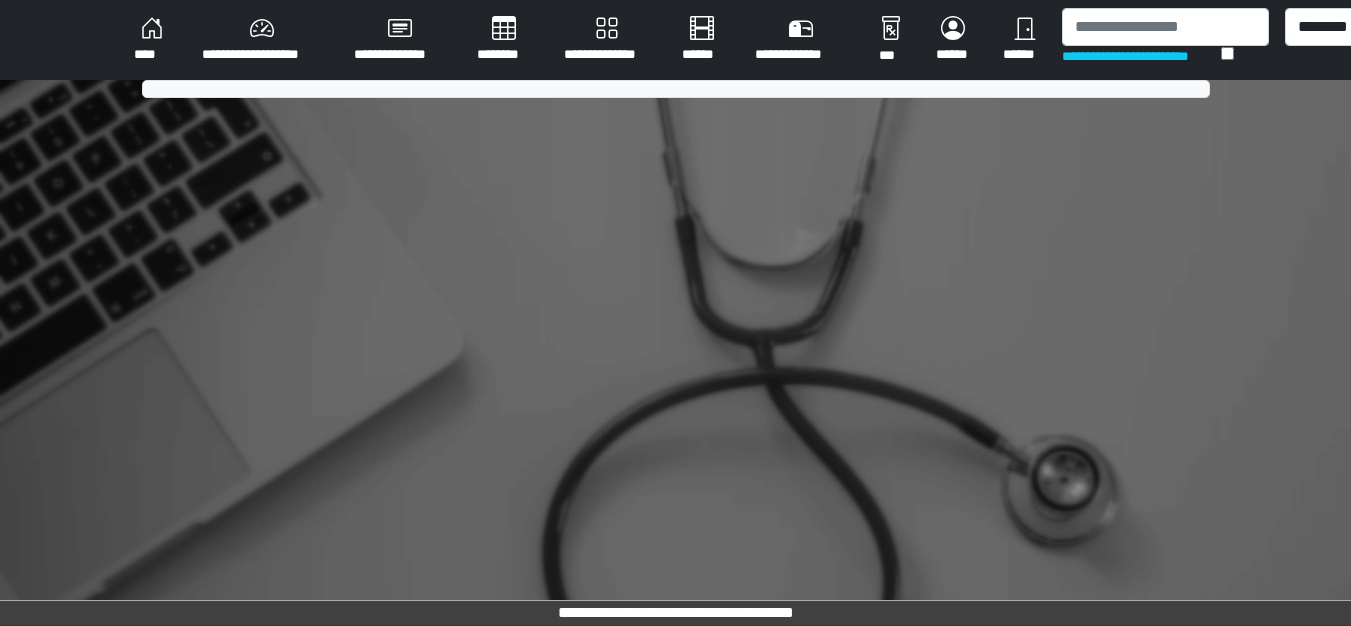 scroll, scrollTop: 0, scrollLeft: 0, axis: both 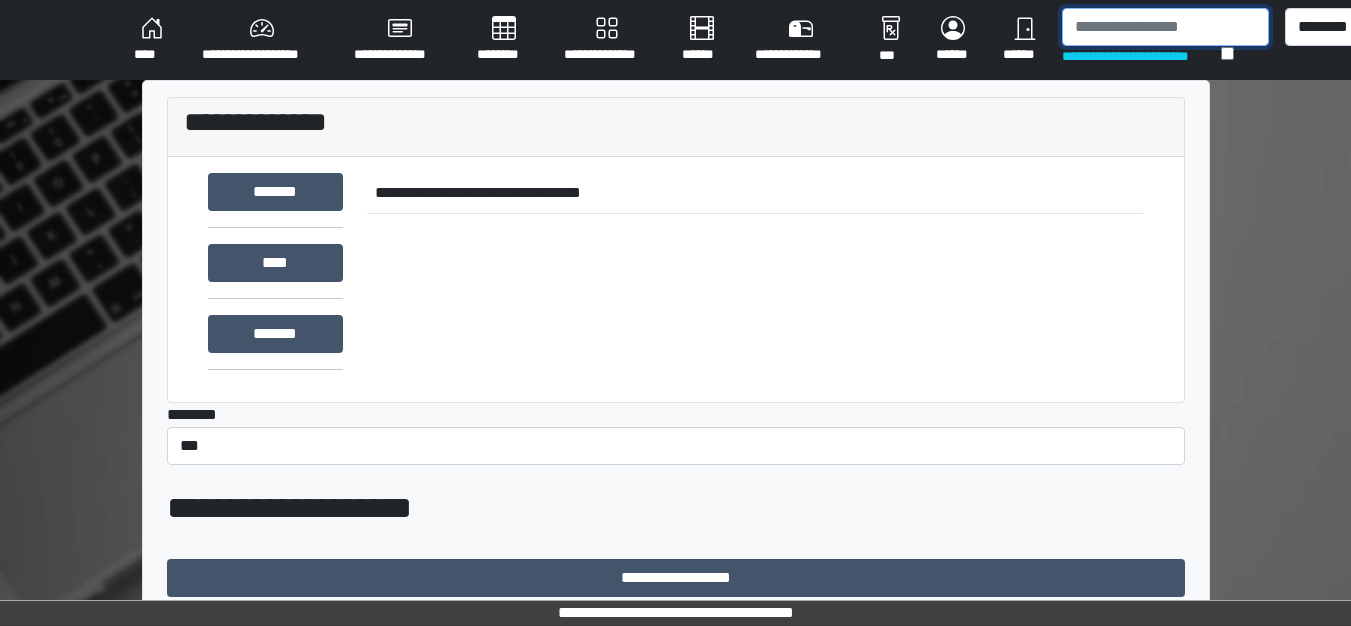 click at bounding box center (1165, 27) 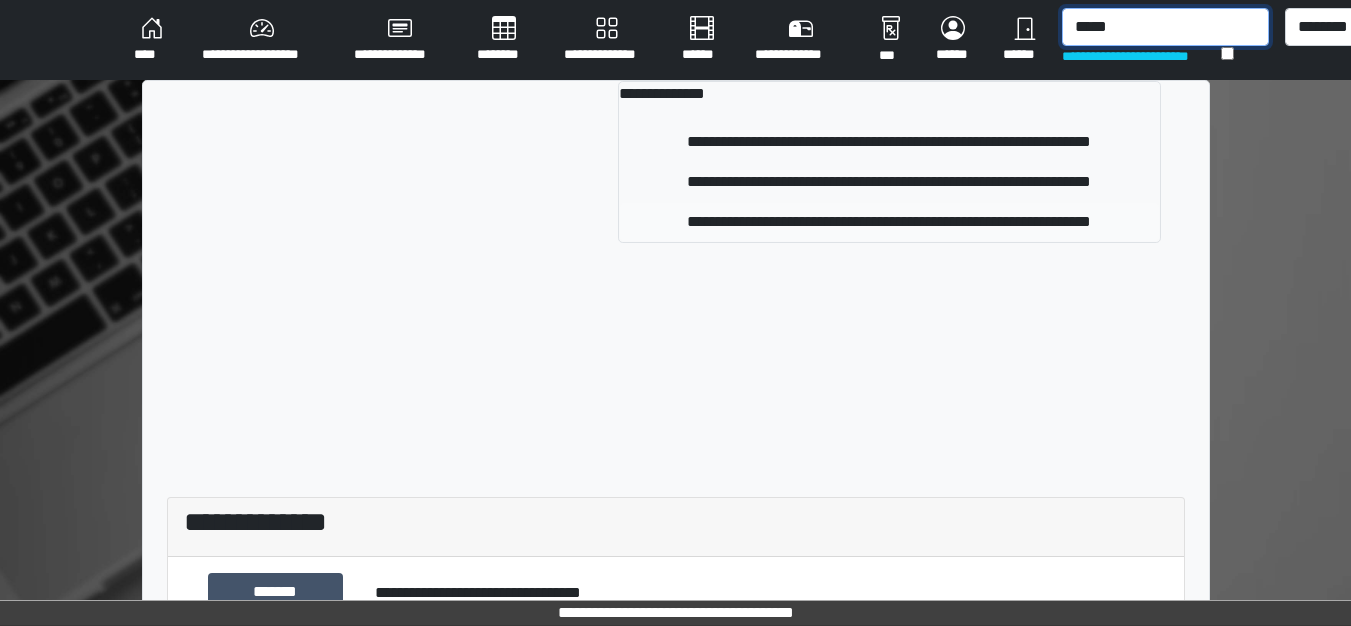 type on "*****" 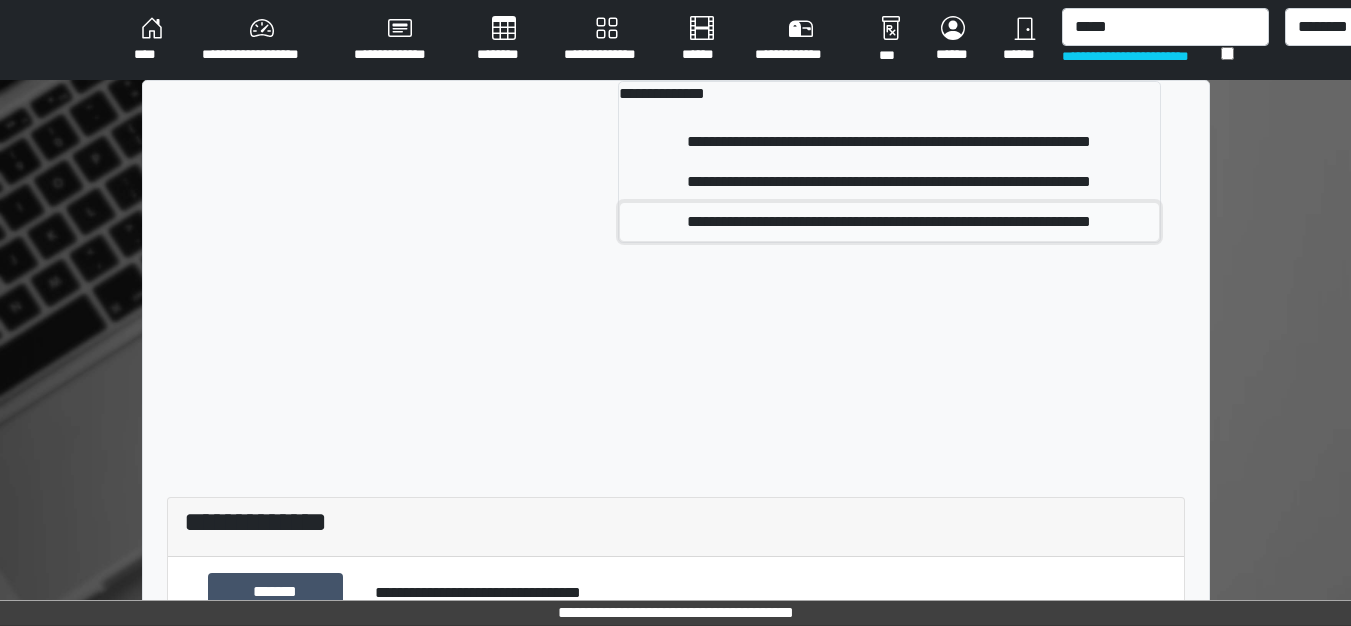 click on "**********" at bounding box center [889, 222] 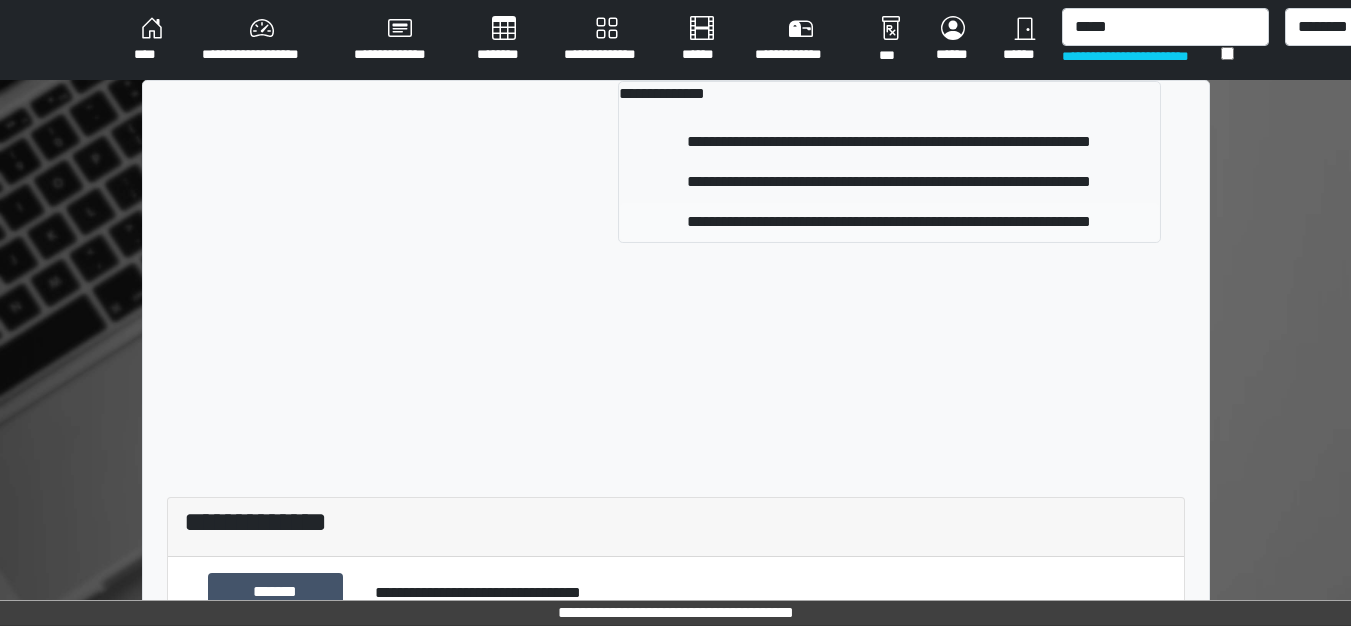 type 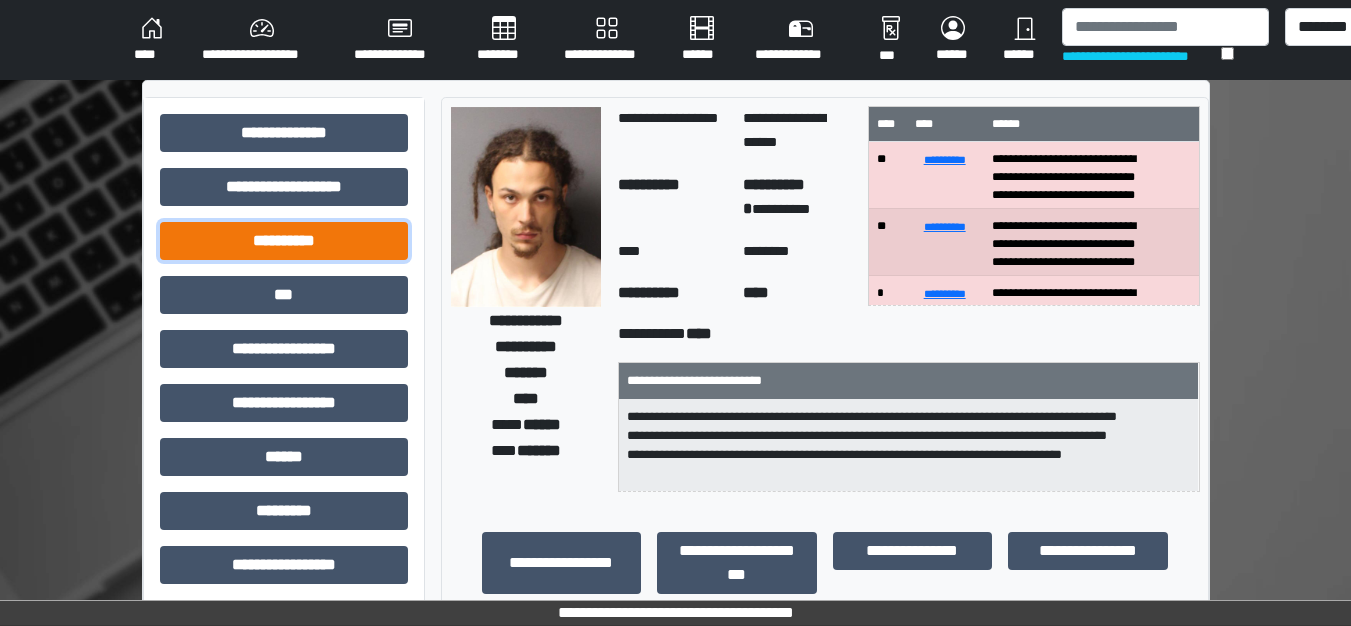 click on "**********" at bounding box center [284, 241] 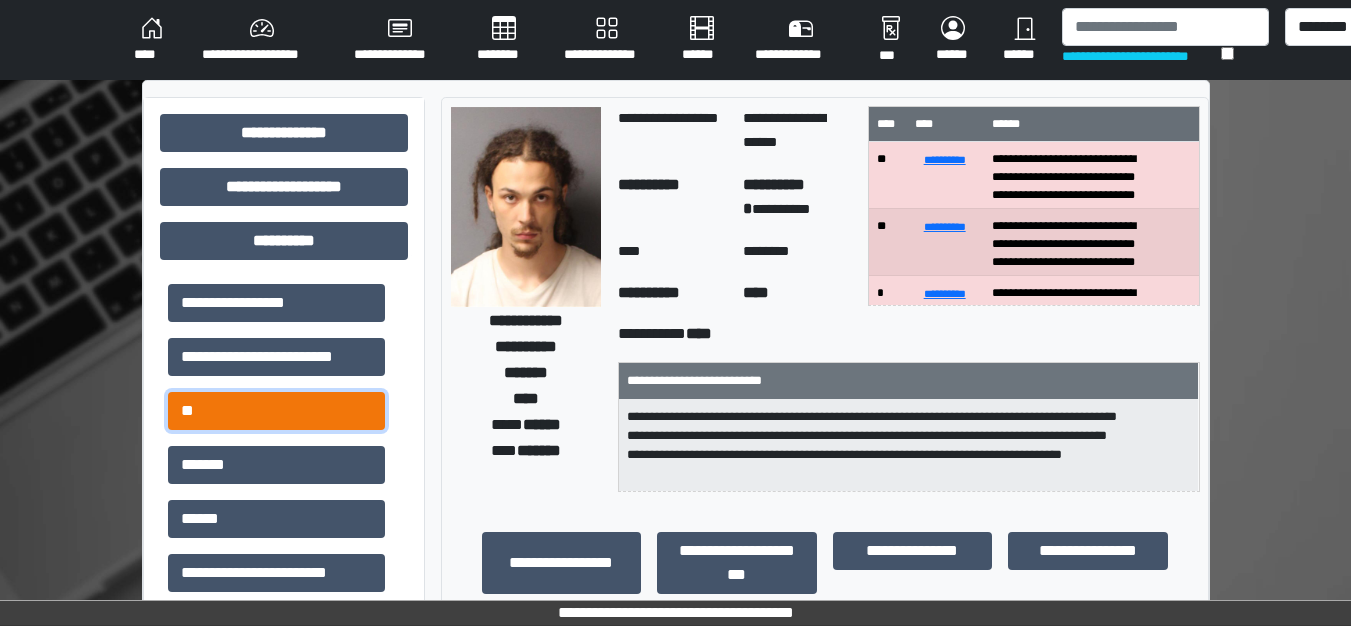 click on "**" at bounding box center [276, 411] 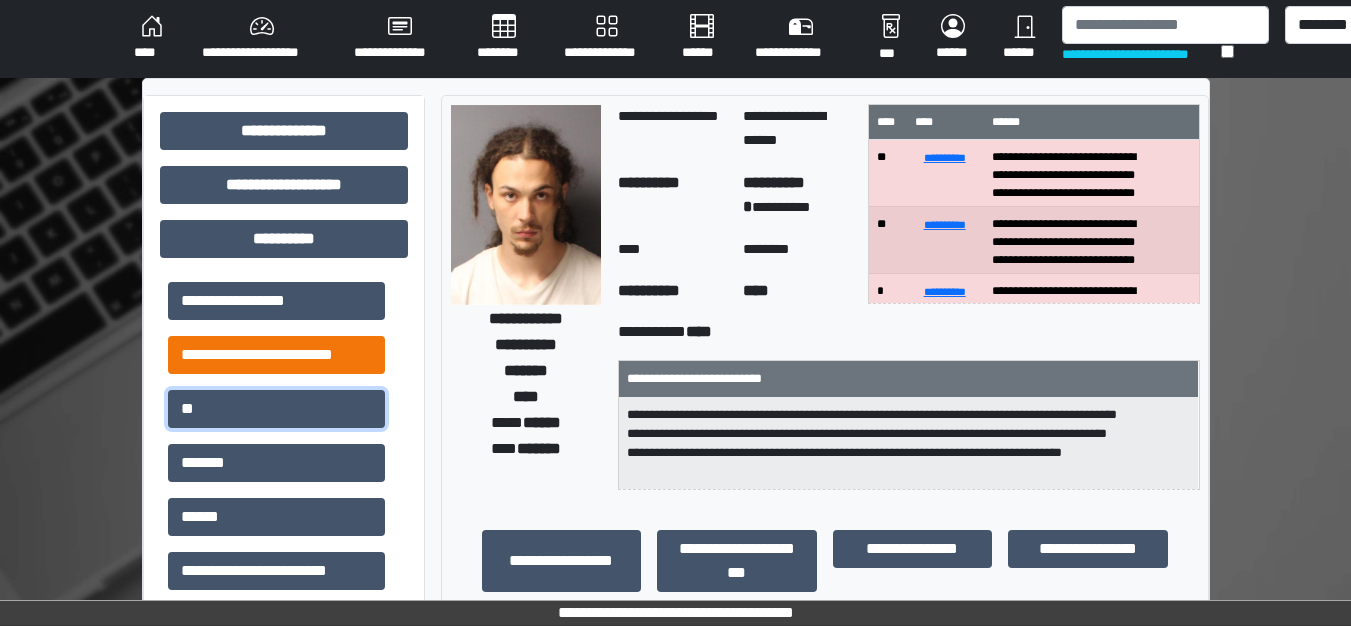 scroll, scrollTop: 0, scrollLeft: 0, axis: both 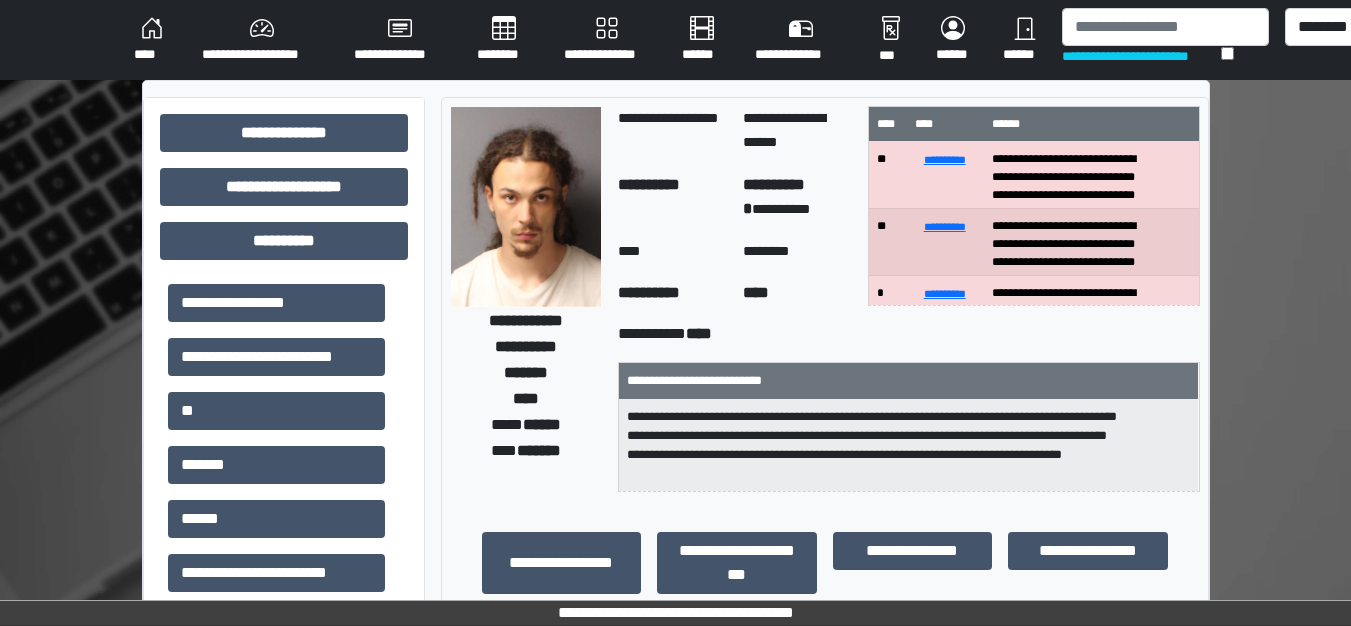 click on "****" at bounding box center [152, 40] 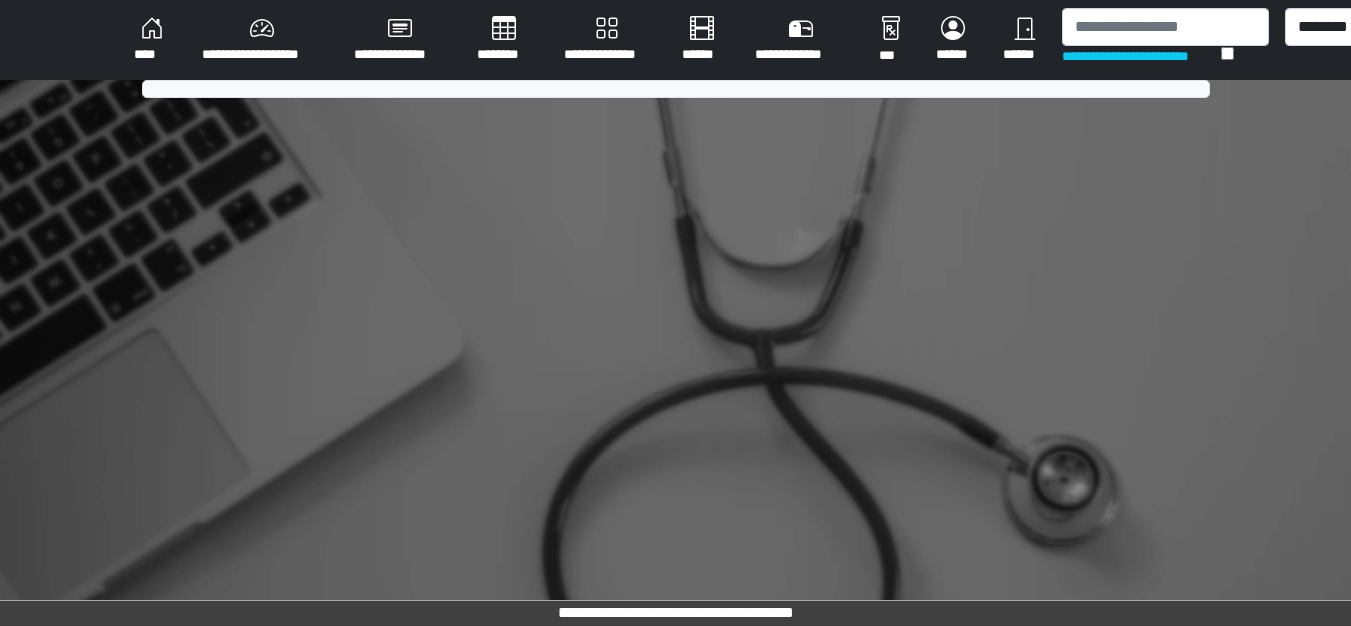scroll, scrollTop: 0, scrollLeft: 0, axis: both 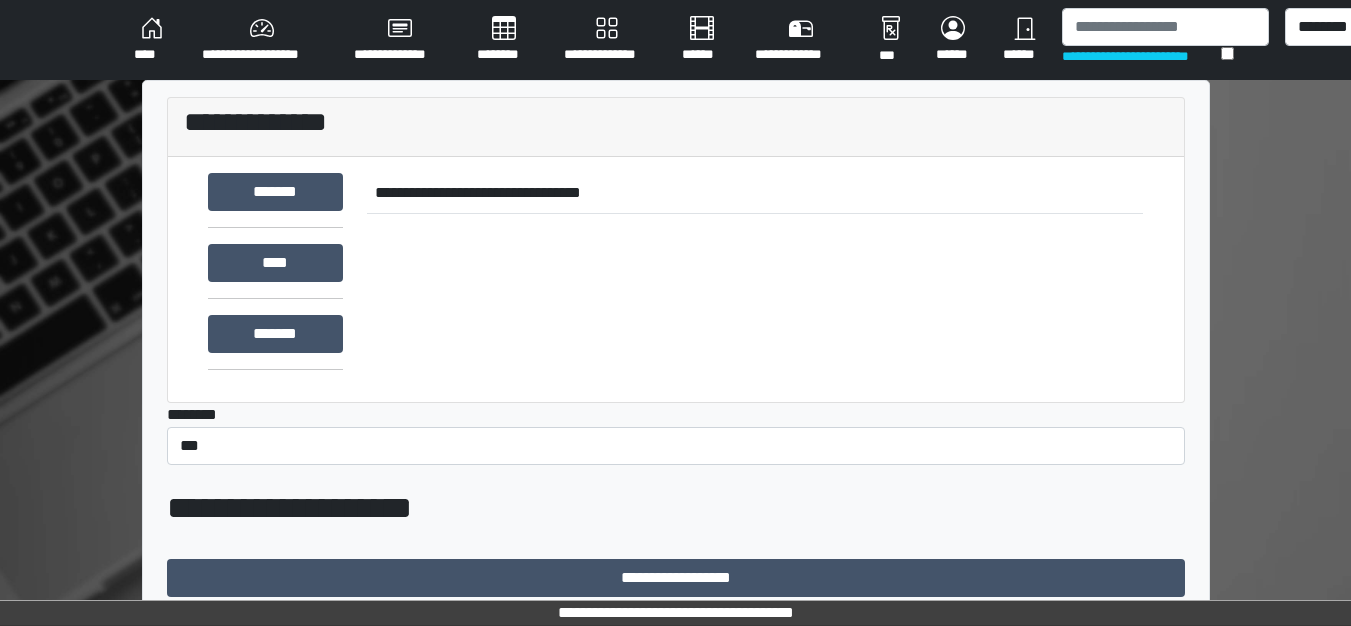 click on "**********" at bounding box center (262, 40) 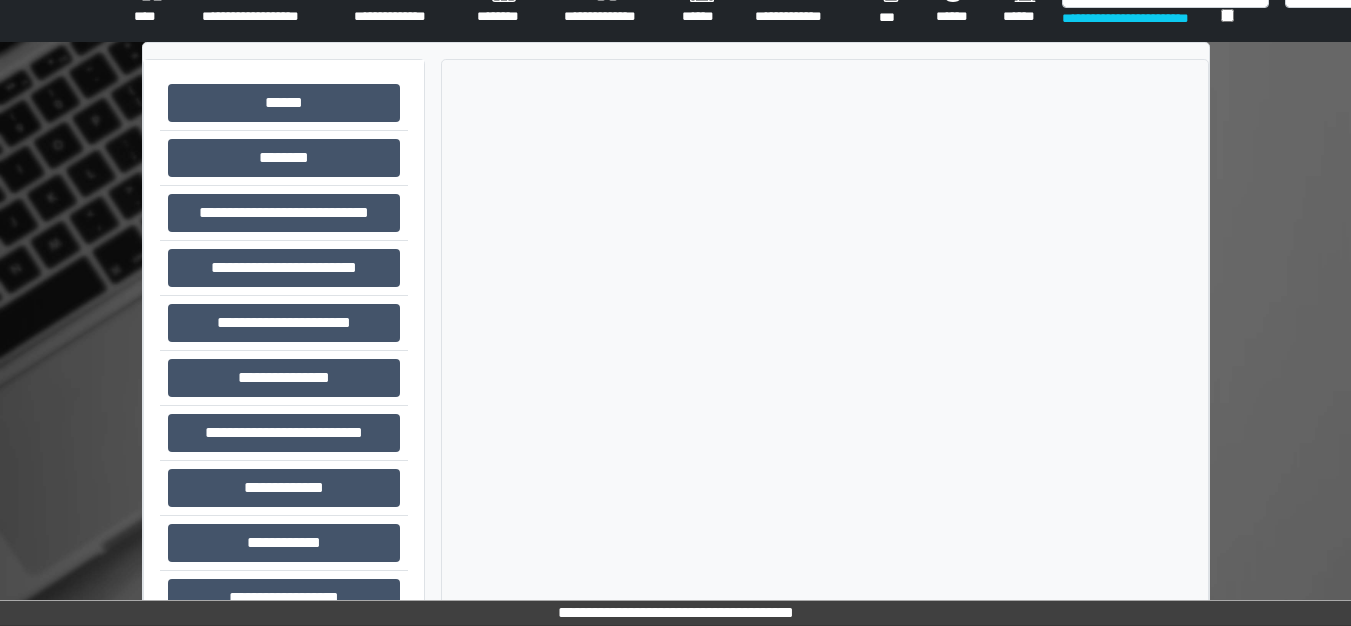 scroll, scrollTop: 0, scrollLeft: 0, axis: both 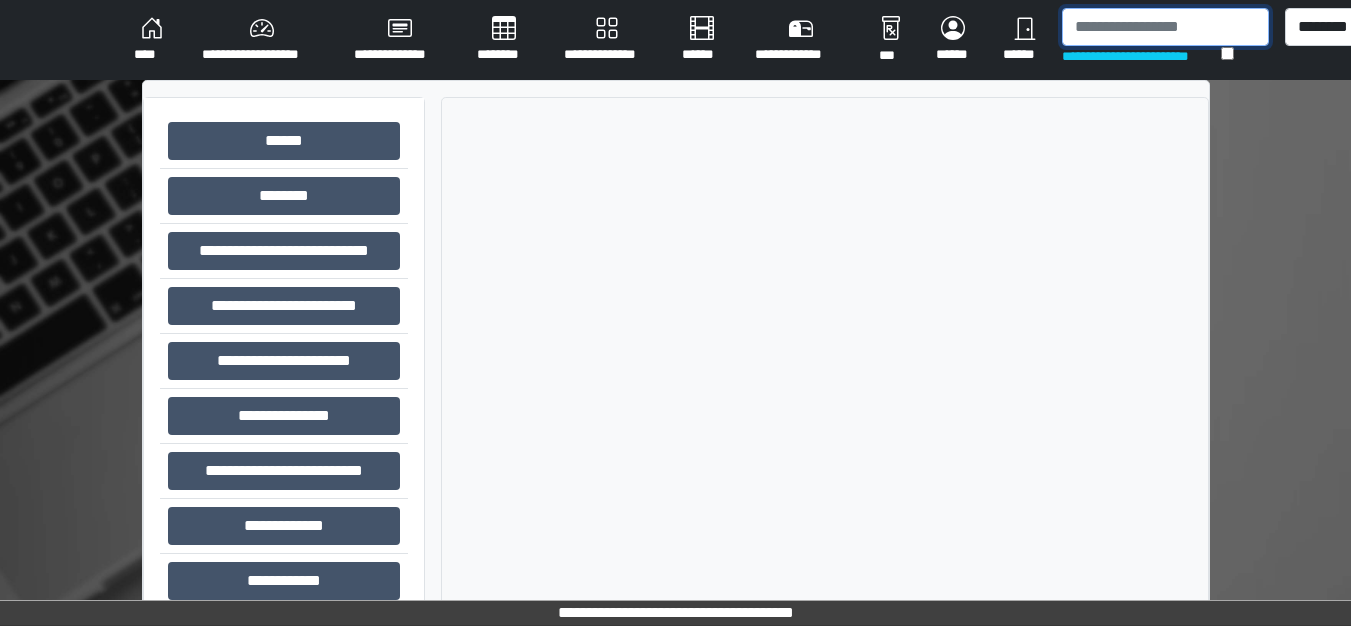 click at bounding box center [1165, 27] 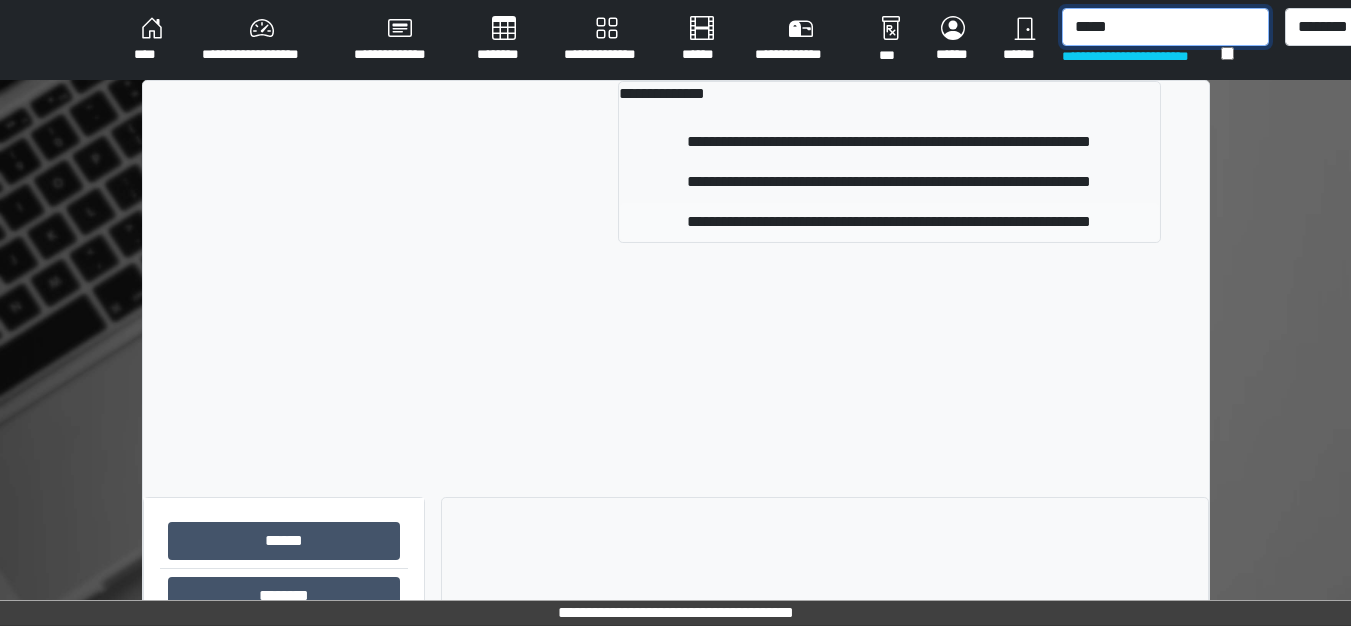 type on "*****" 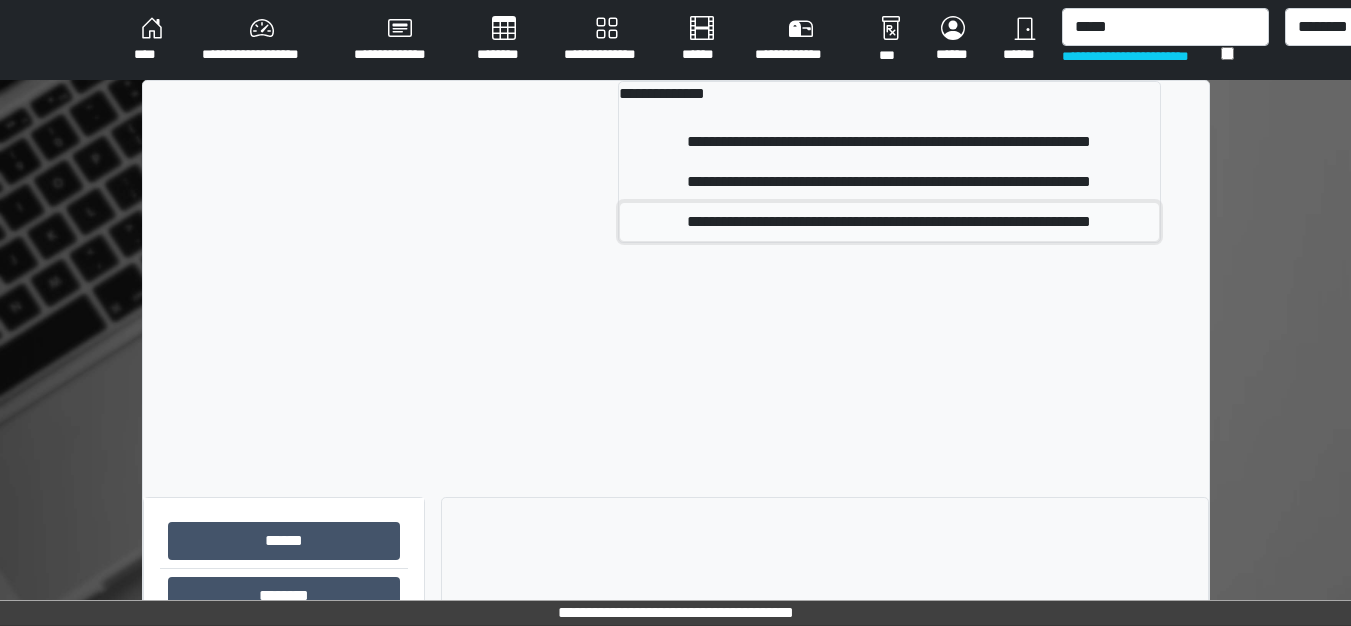 click on "**********" at bounding box center [889, 222] 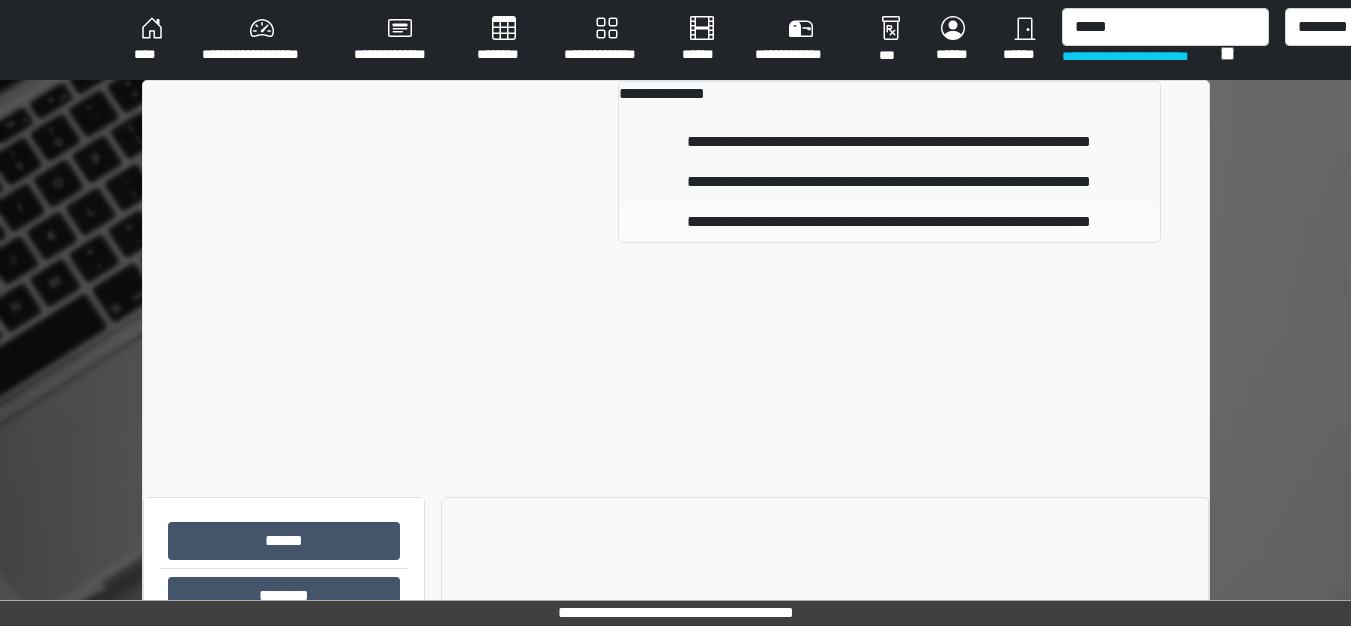 type 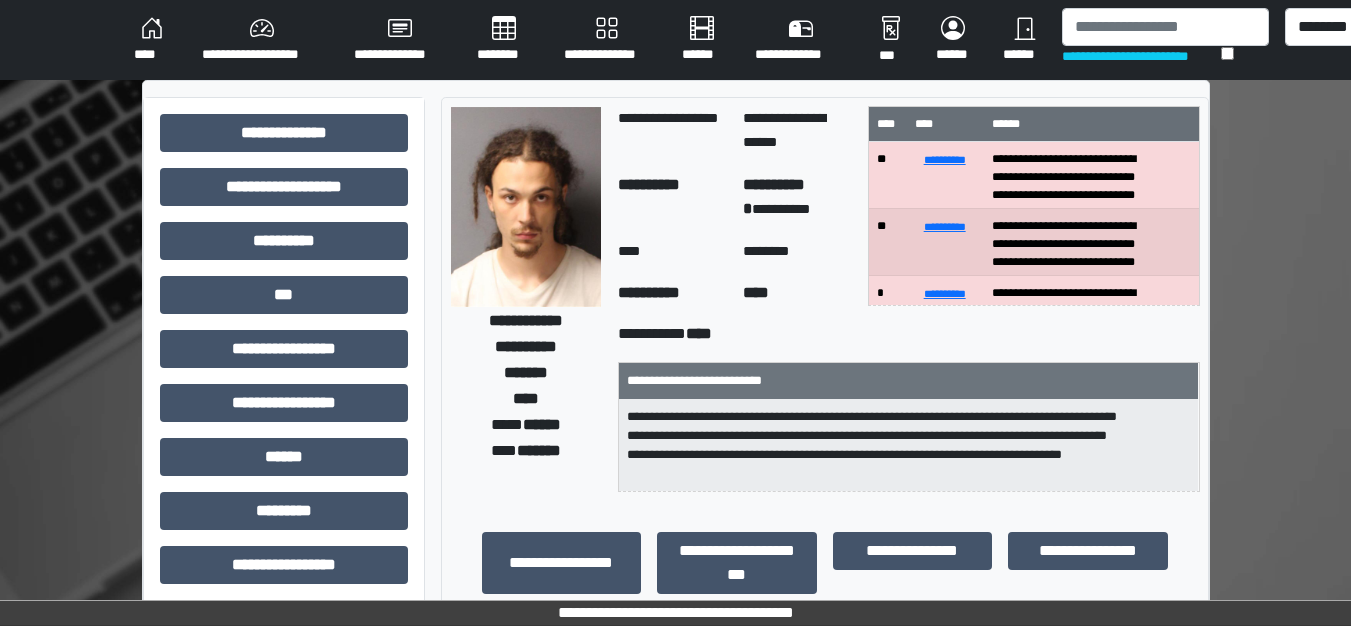 click on "****" at bounding box center [152, 40] 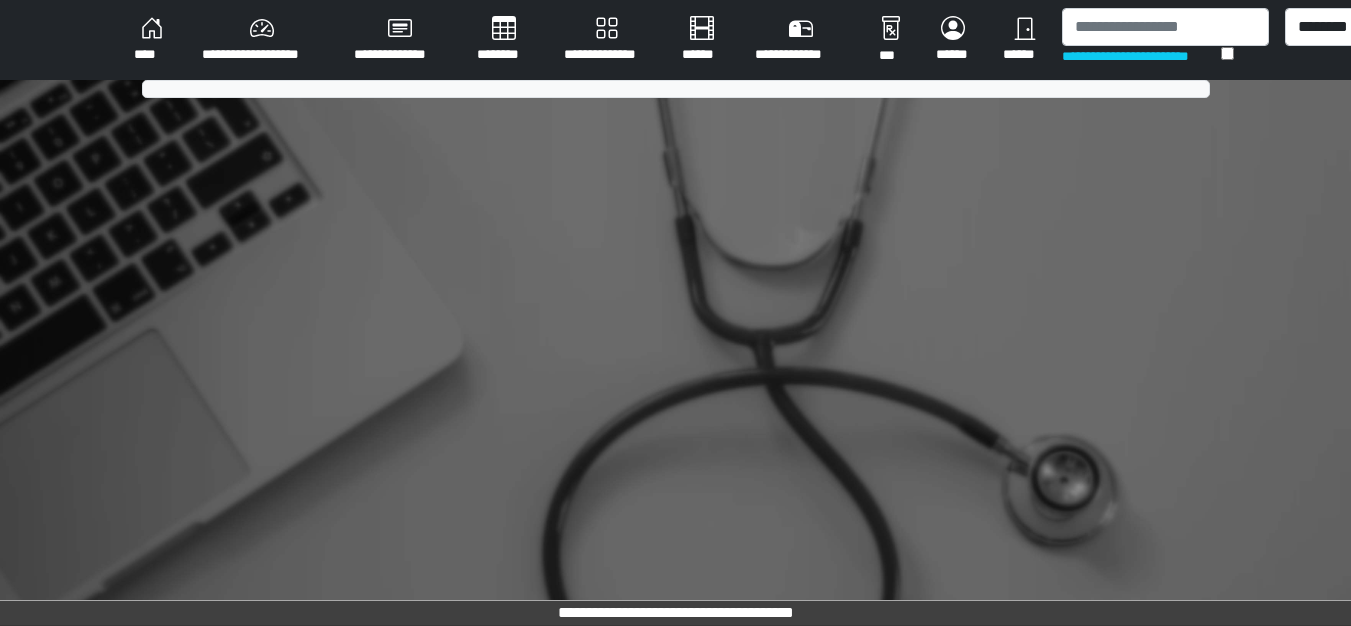 scroll, scrollTop: 0, scrollLeft: 0, axis: both 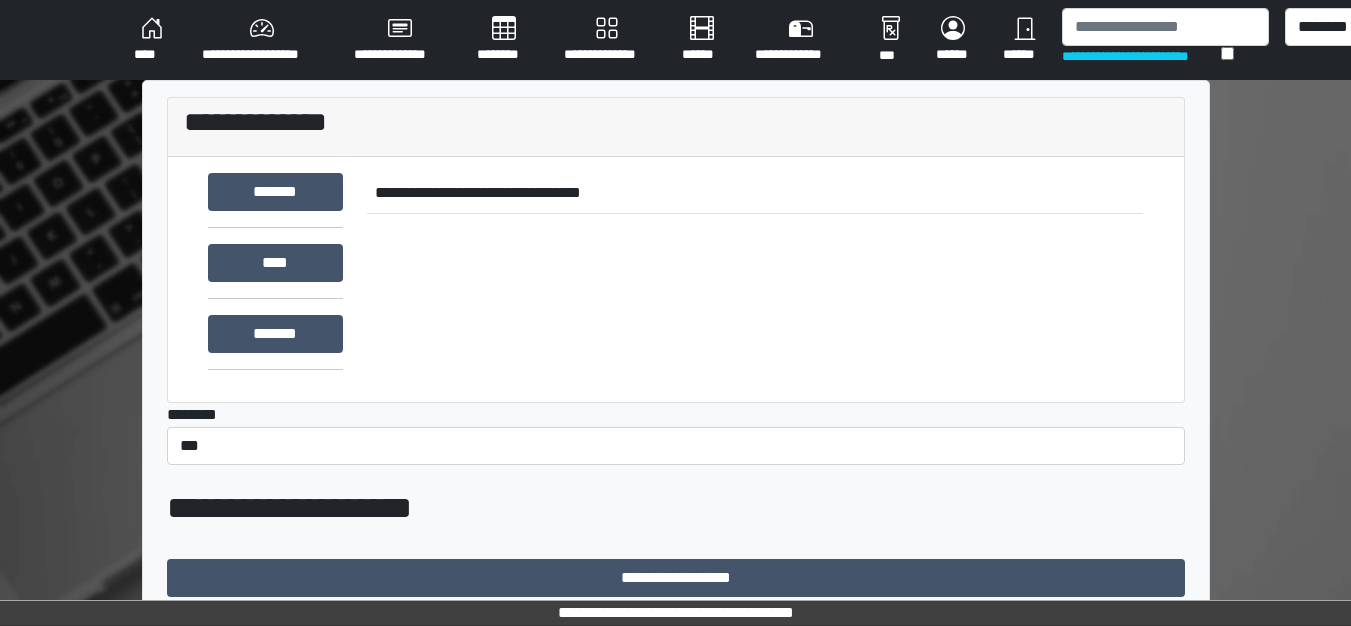 click on "**********" at bounding box center (262, 40) 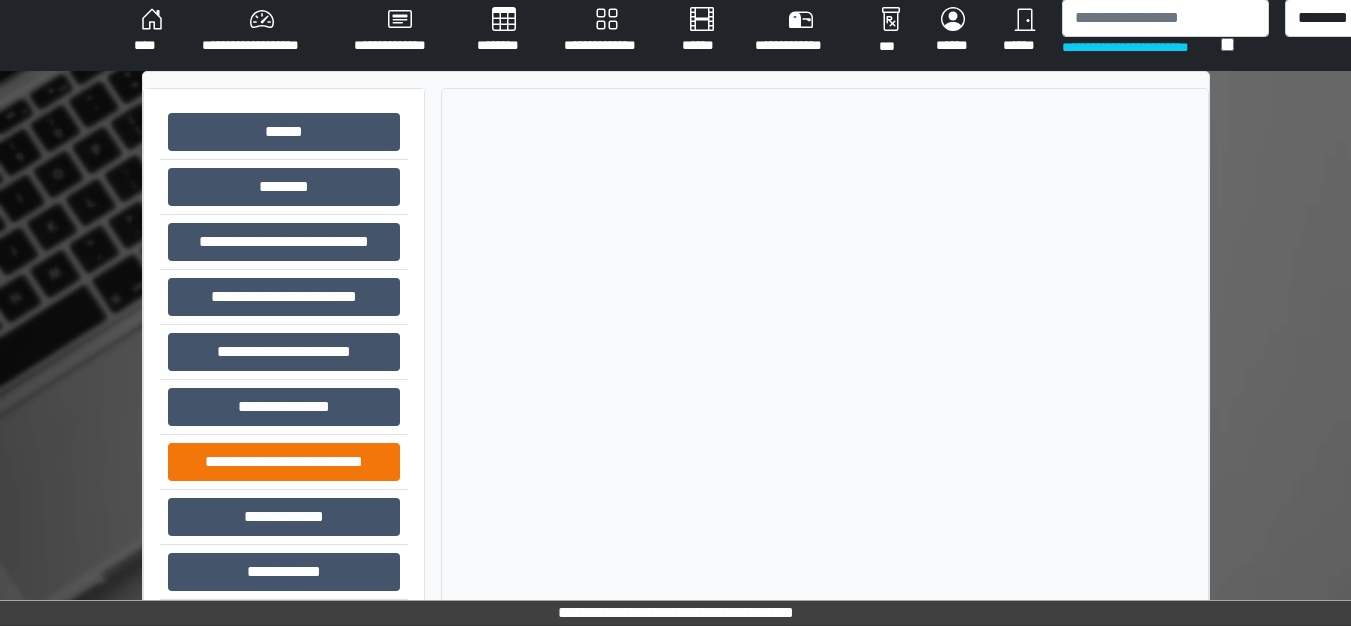 scroll, scrollTop: 0, scrollLeft: 0, axis: both 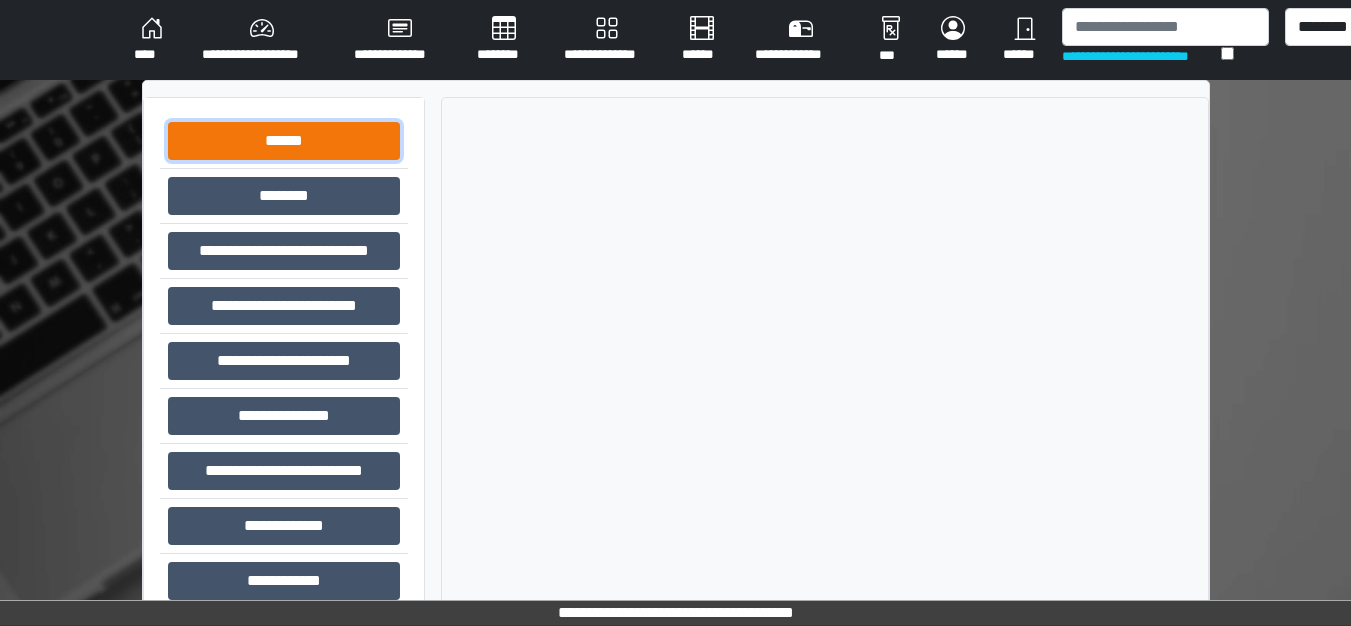 click on "******" at bounding box center (284, 141) 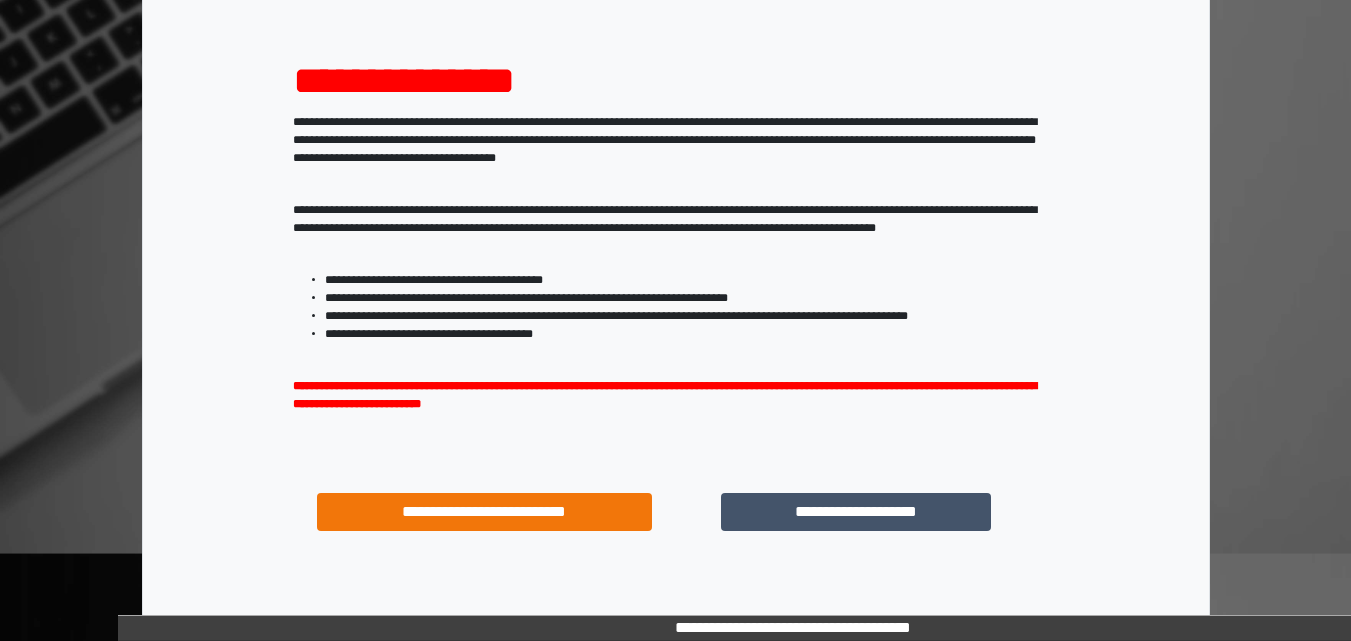 scroll, scrollTop: 200, scrollLeft: 0, axis: vertical 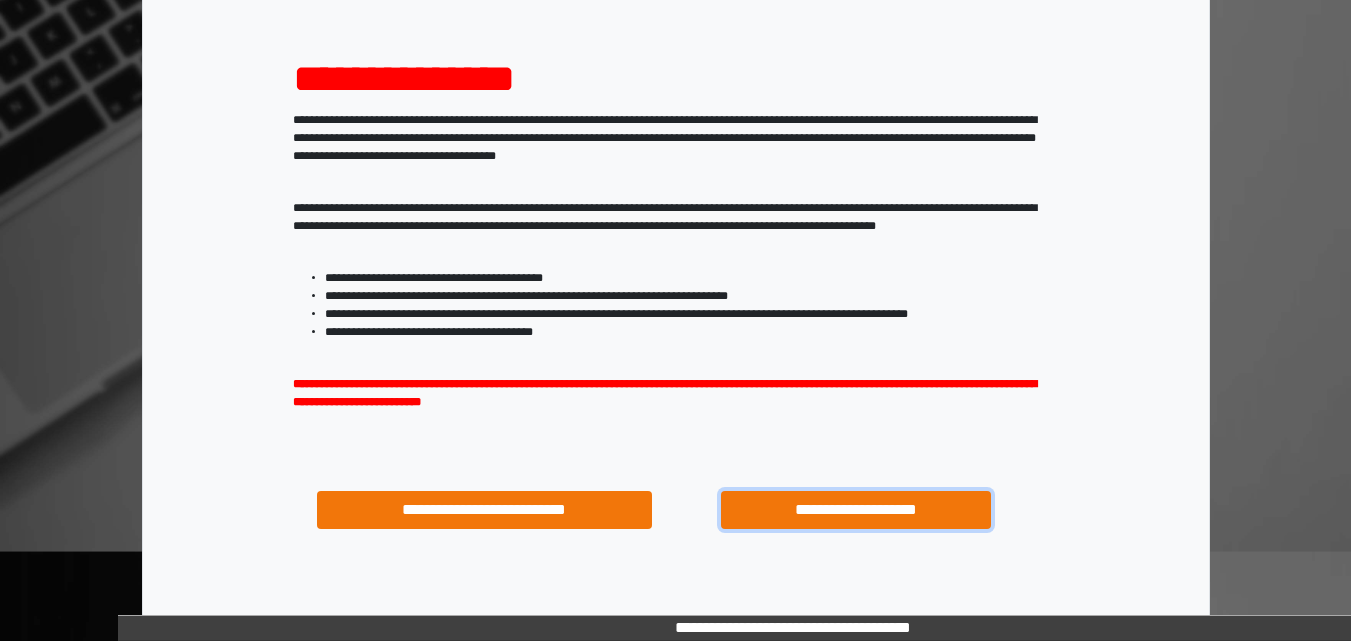 click on "**********" at bounding box center [855, 510] 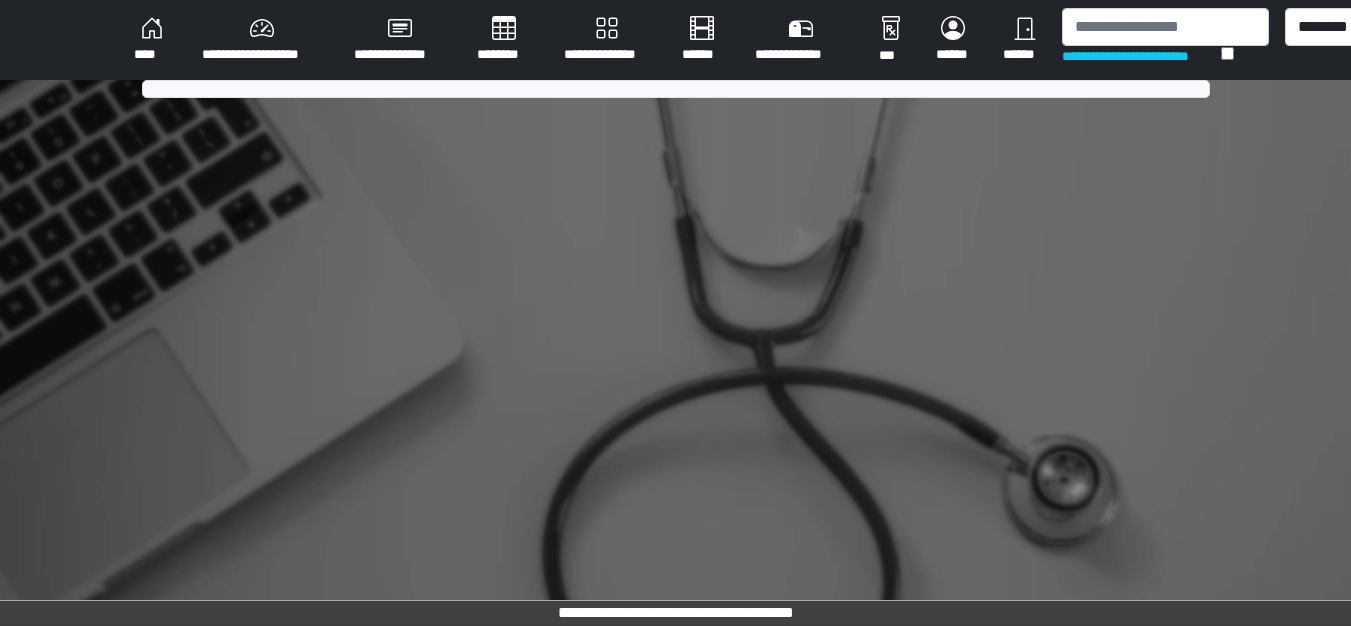 scroll, scrollTop: 0, scrollLeft: 0, axis: both 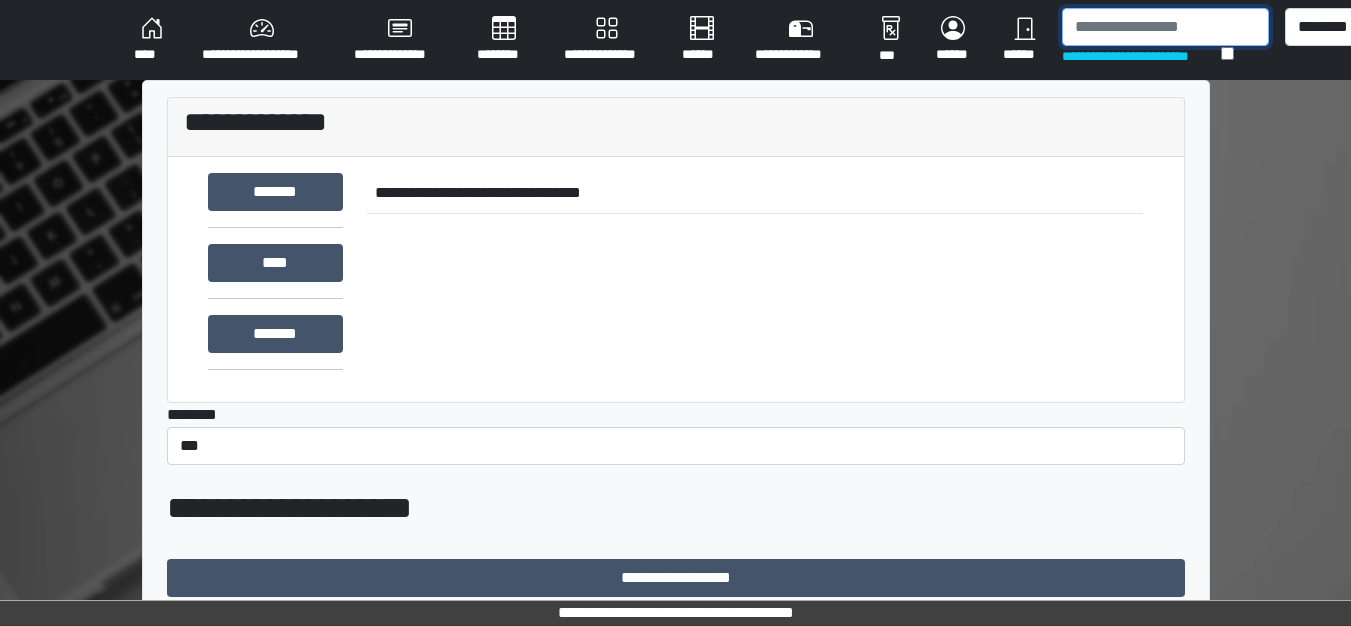 click at bounding box center (1165, 27) 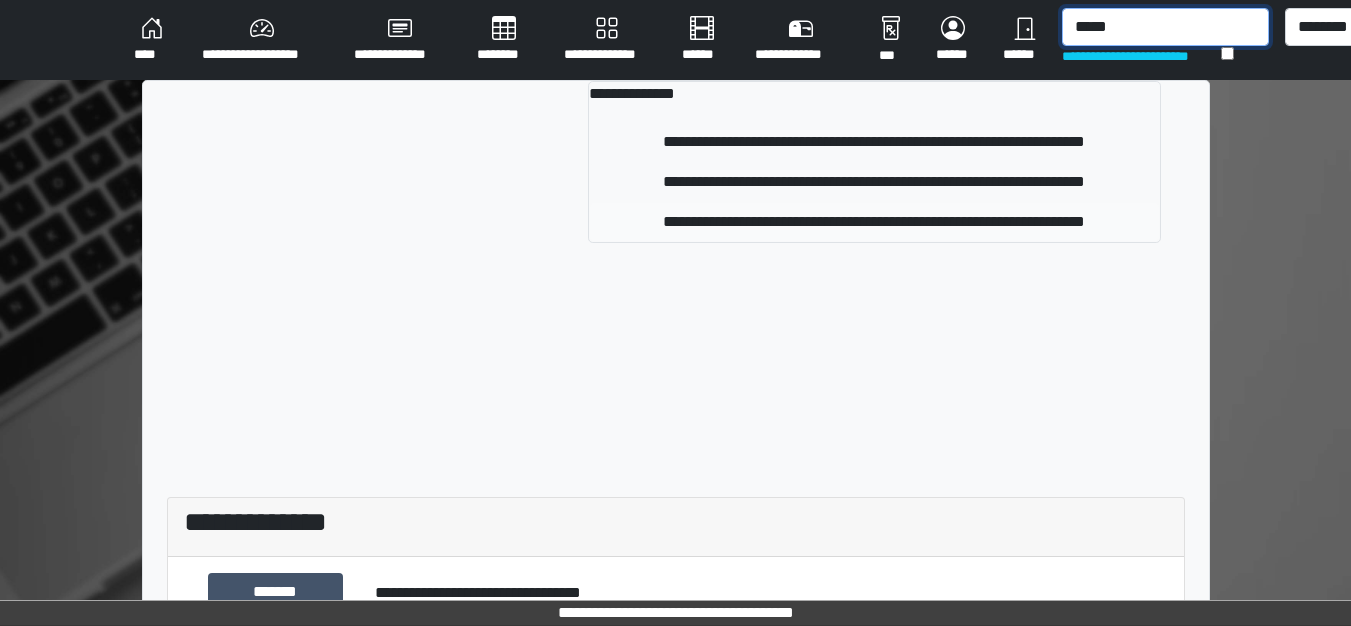 type on "*****" 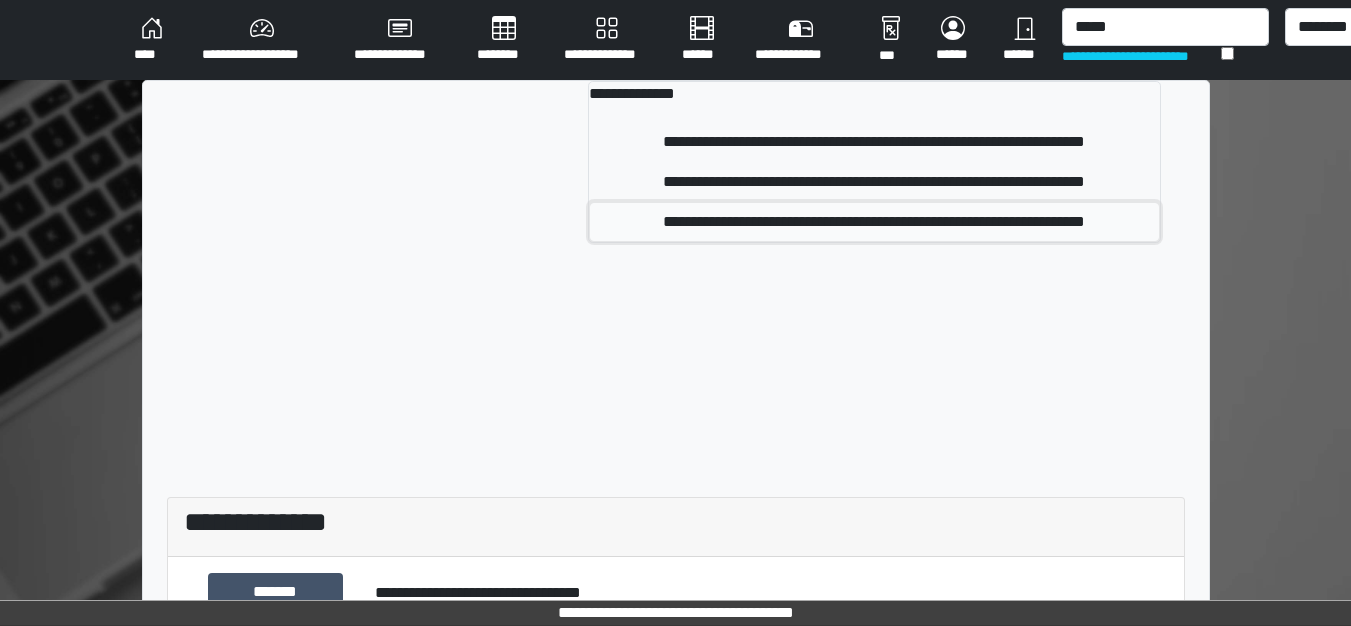 click on "**********" at bounding box center (874, 222) 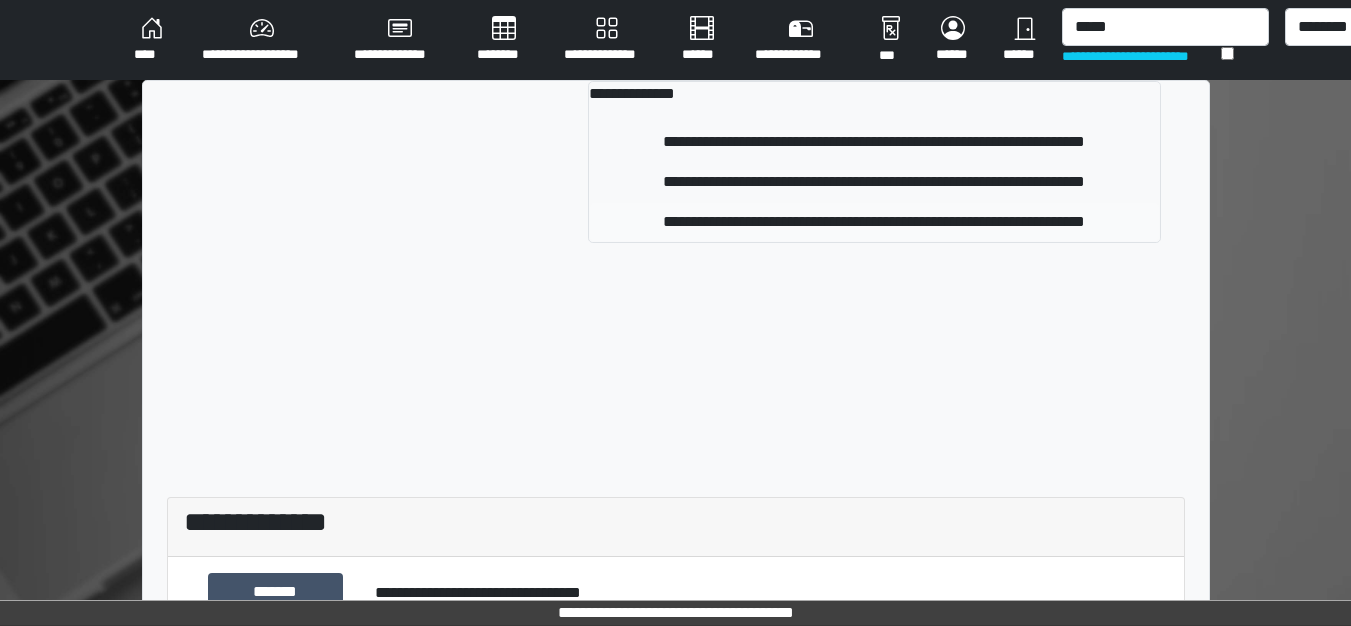 type 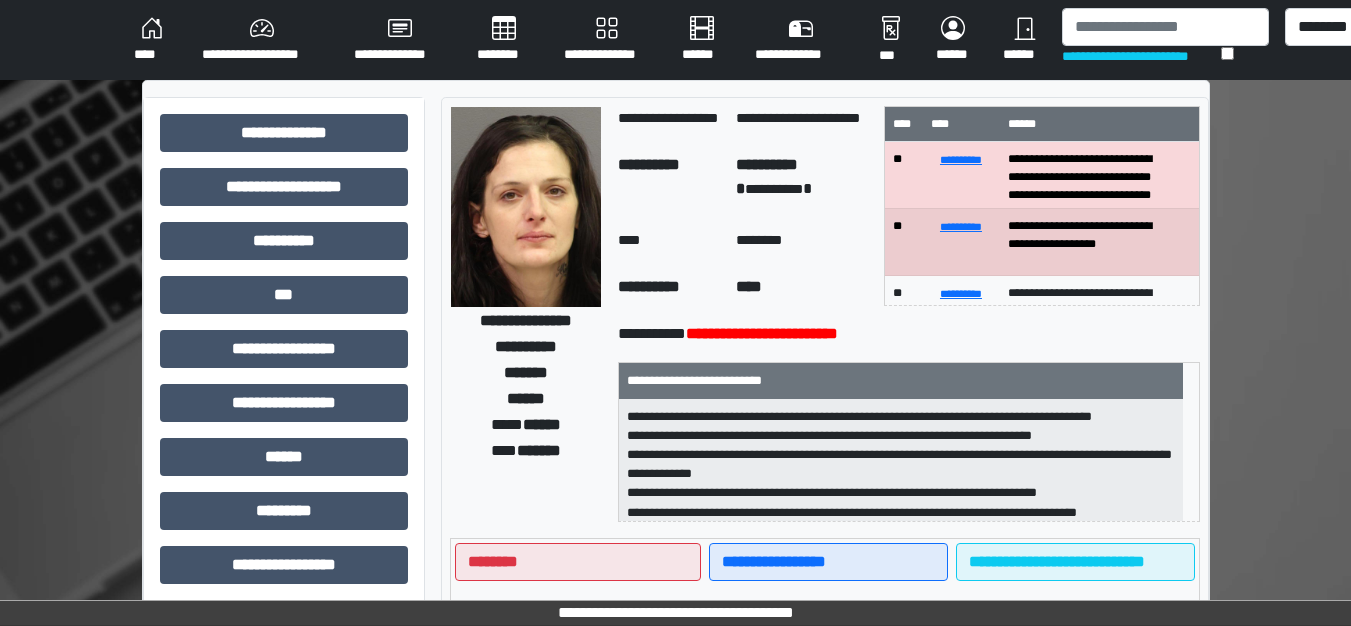 click at bounding box center [526, 207] 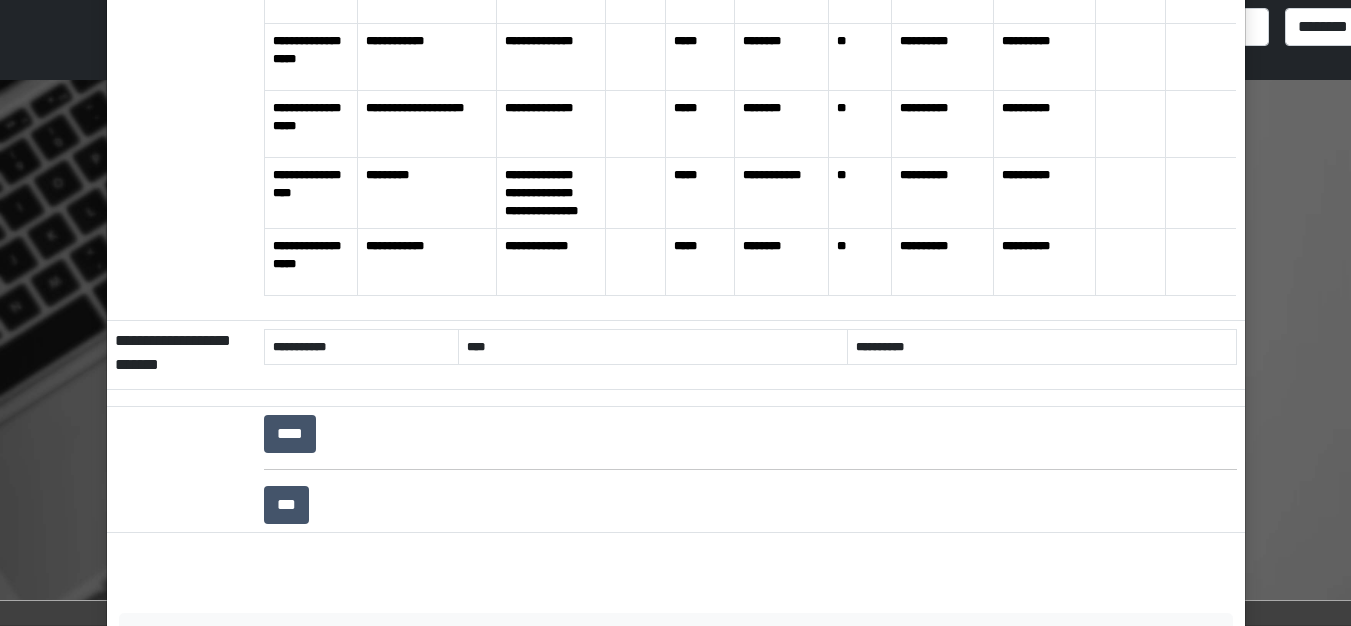scroll, scrollTop: 600, scrollLeft: 0, axis: vertical 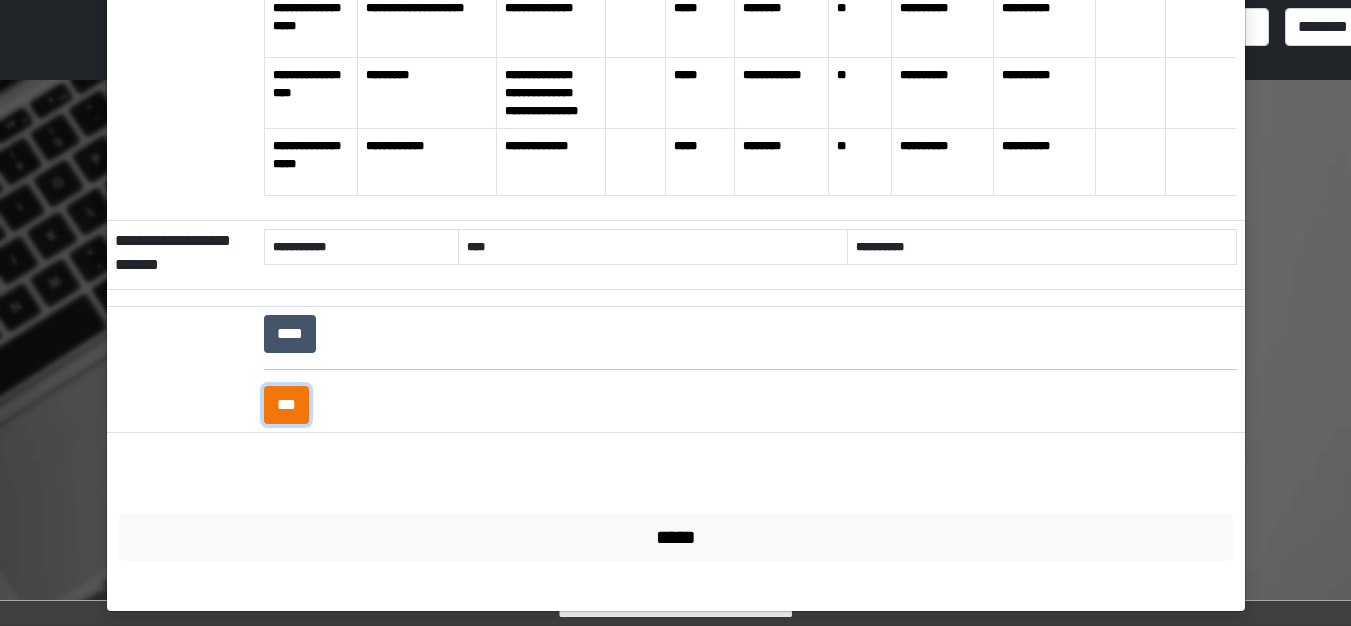 click on "***" at bounding box center (286, 405) 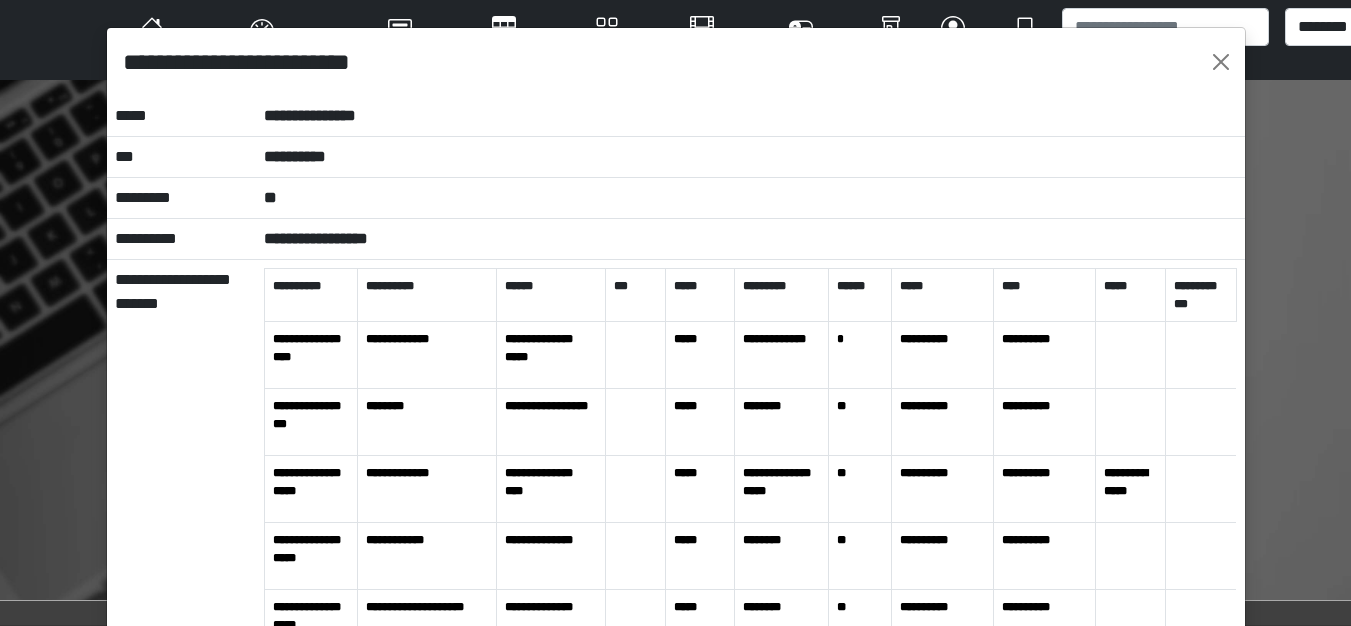 scroll, scrollTop: 0, scrollLeft: 0, axis: both 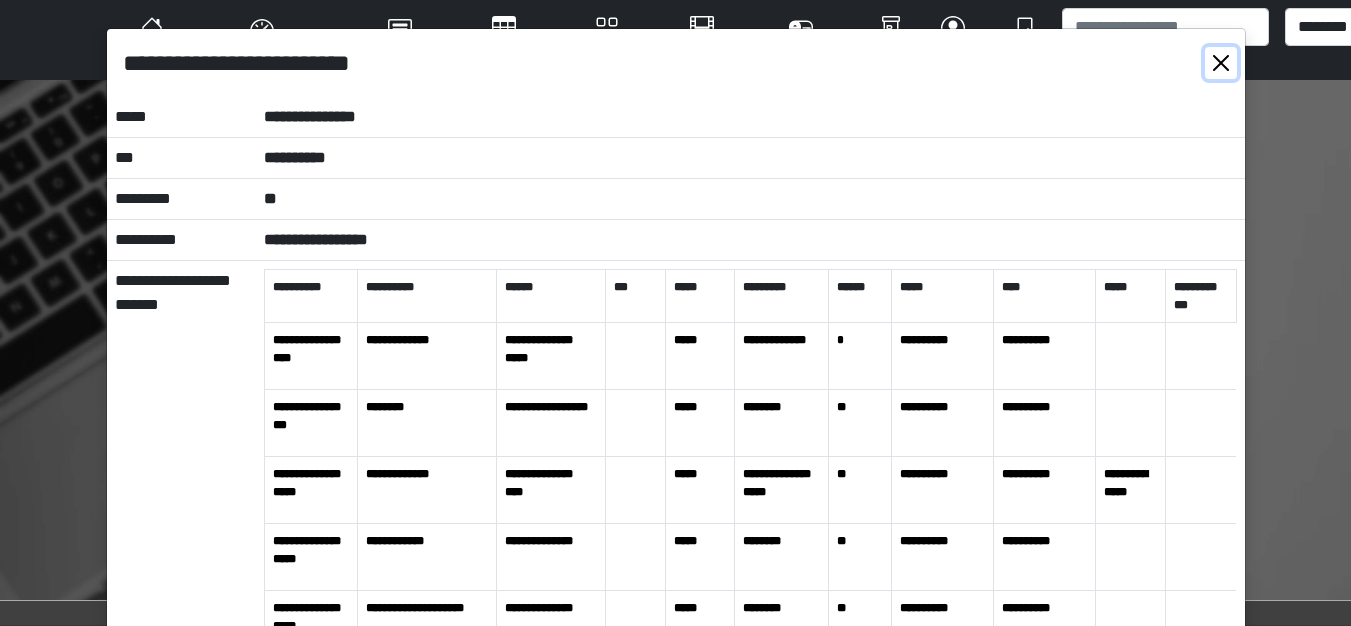 click at bounding box center [1221, 63] 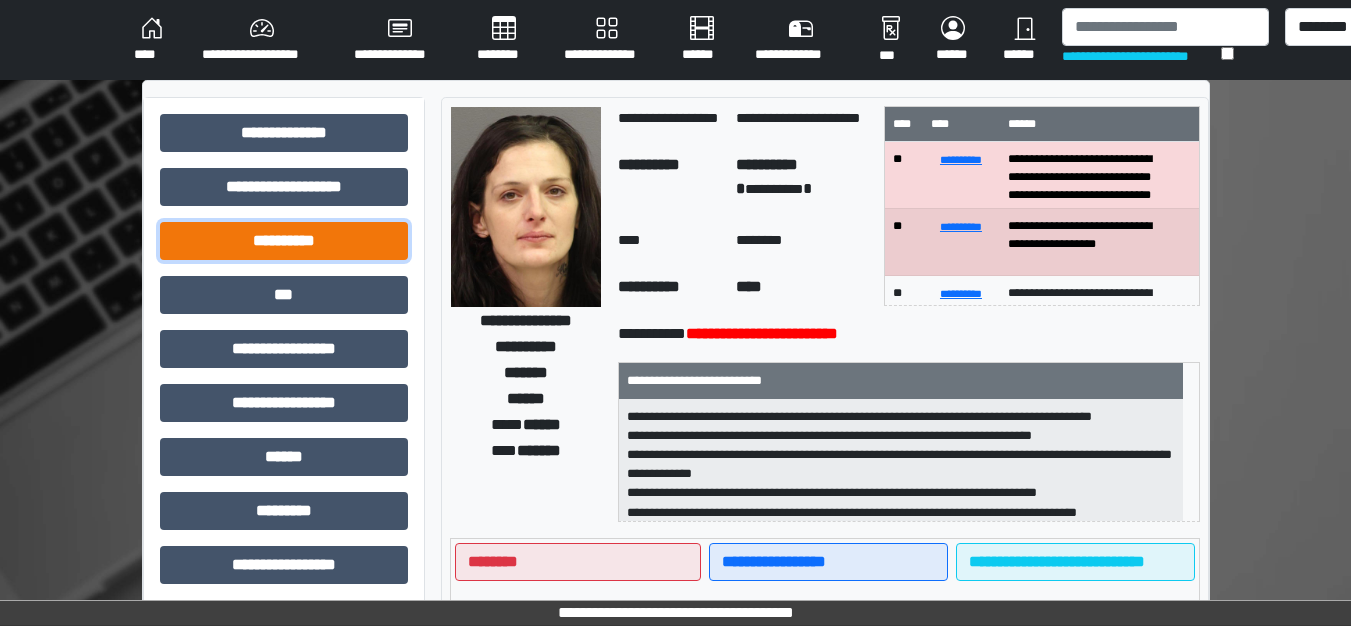 click on "**********" at bounding box center [284, 241] 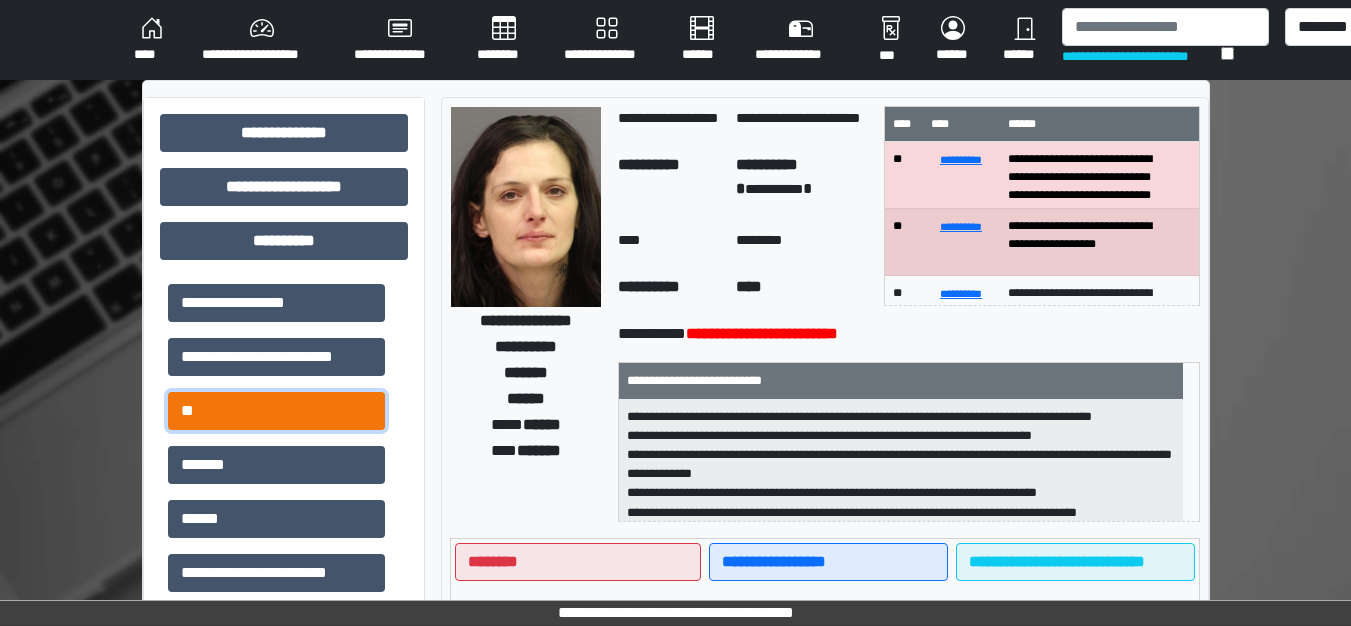 click on "**" at bounding box center [276, 411] 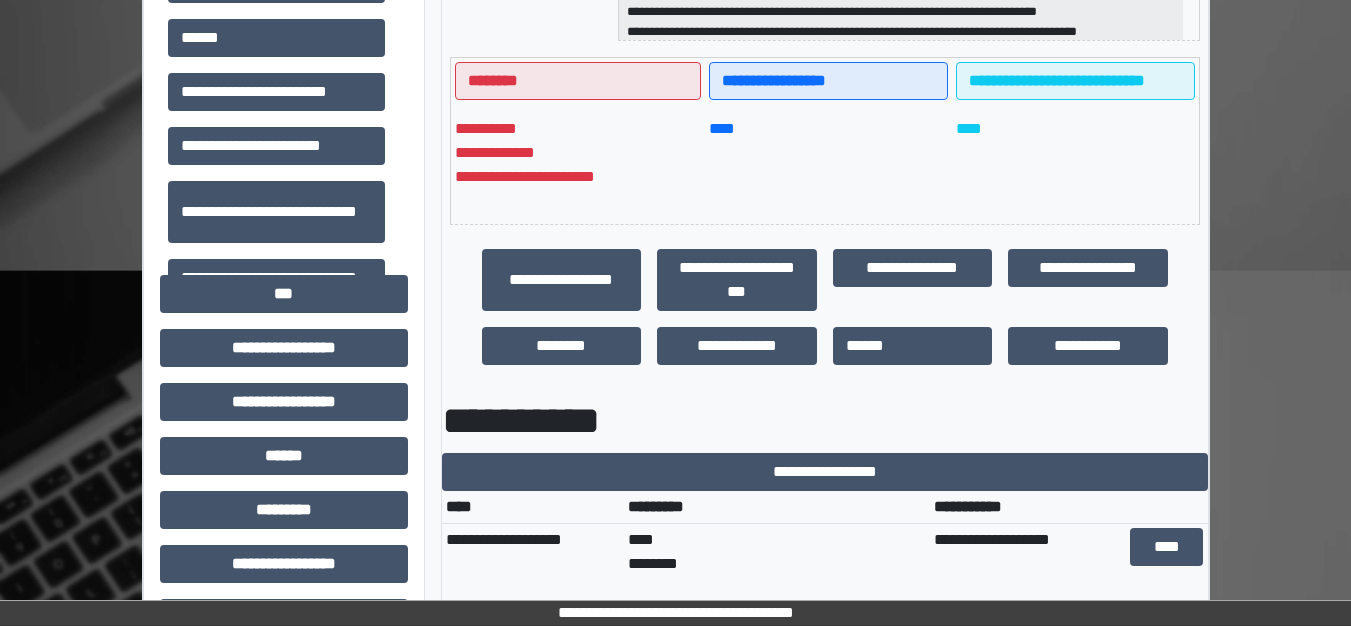 scroll, scrollTop: 600, scrollLeft: 0, axis: vertical 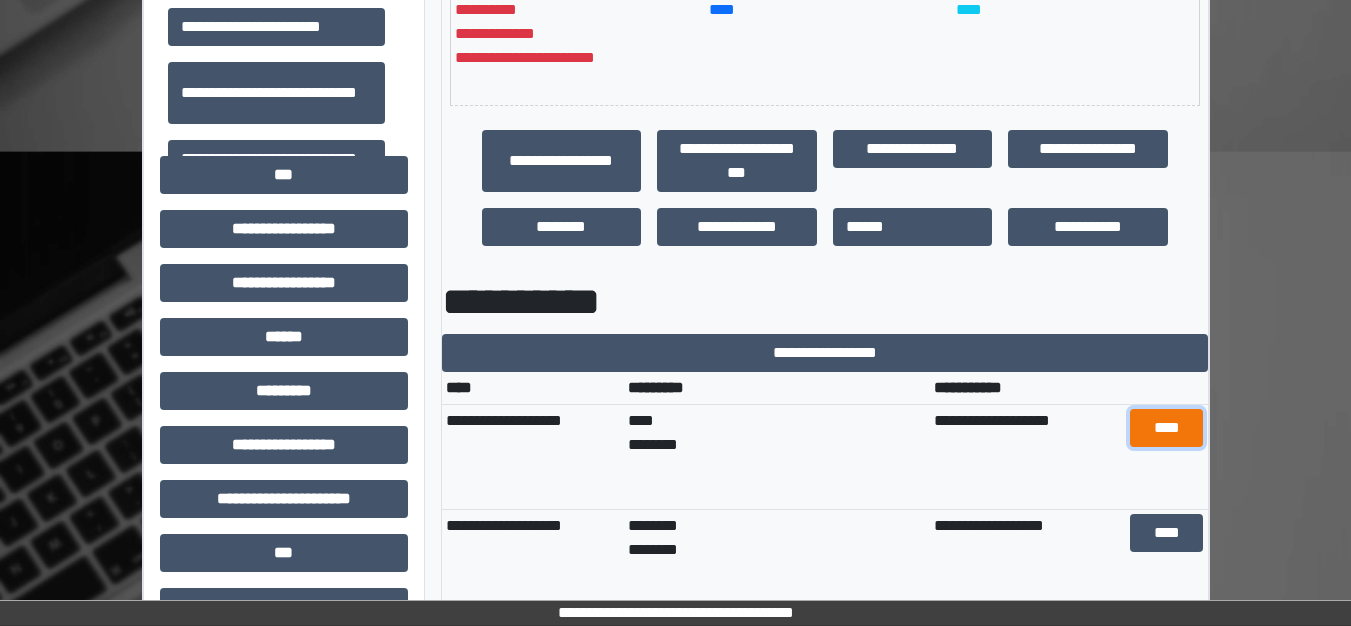 click on "****" at bounding box center [1166, 428] 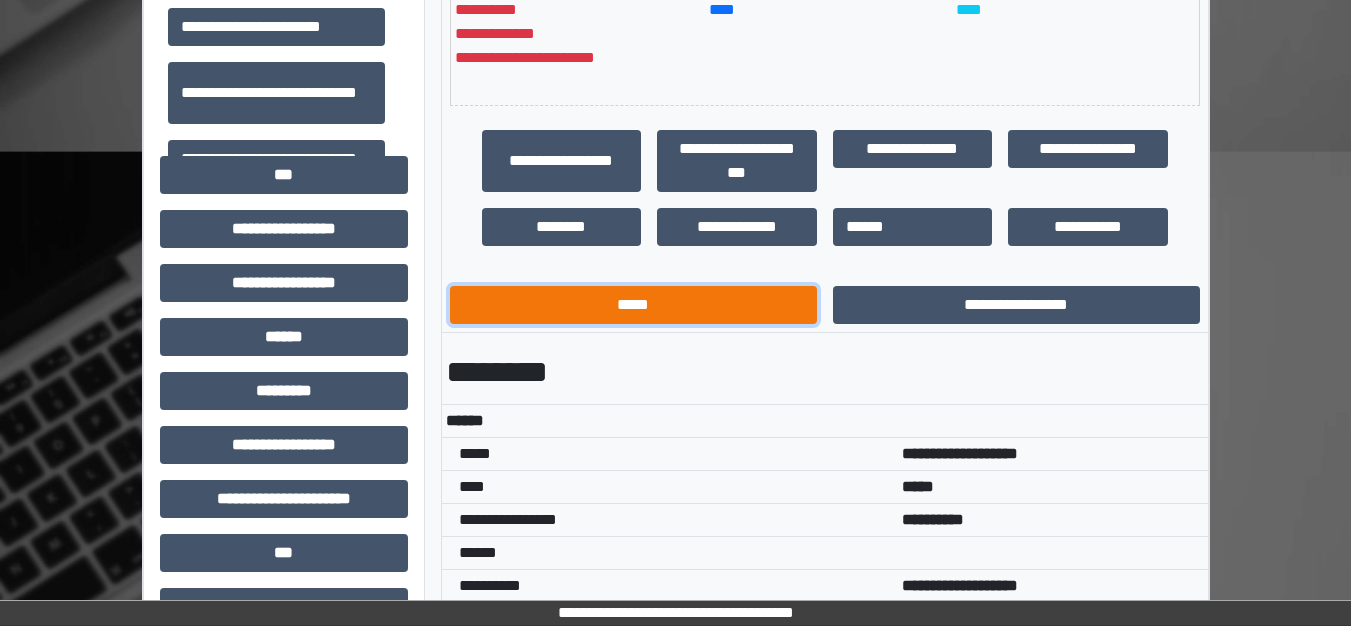 click on "*****" at bounding box center [633, 305] 